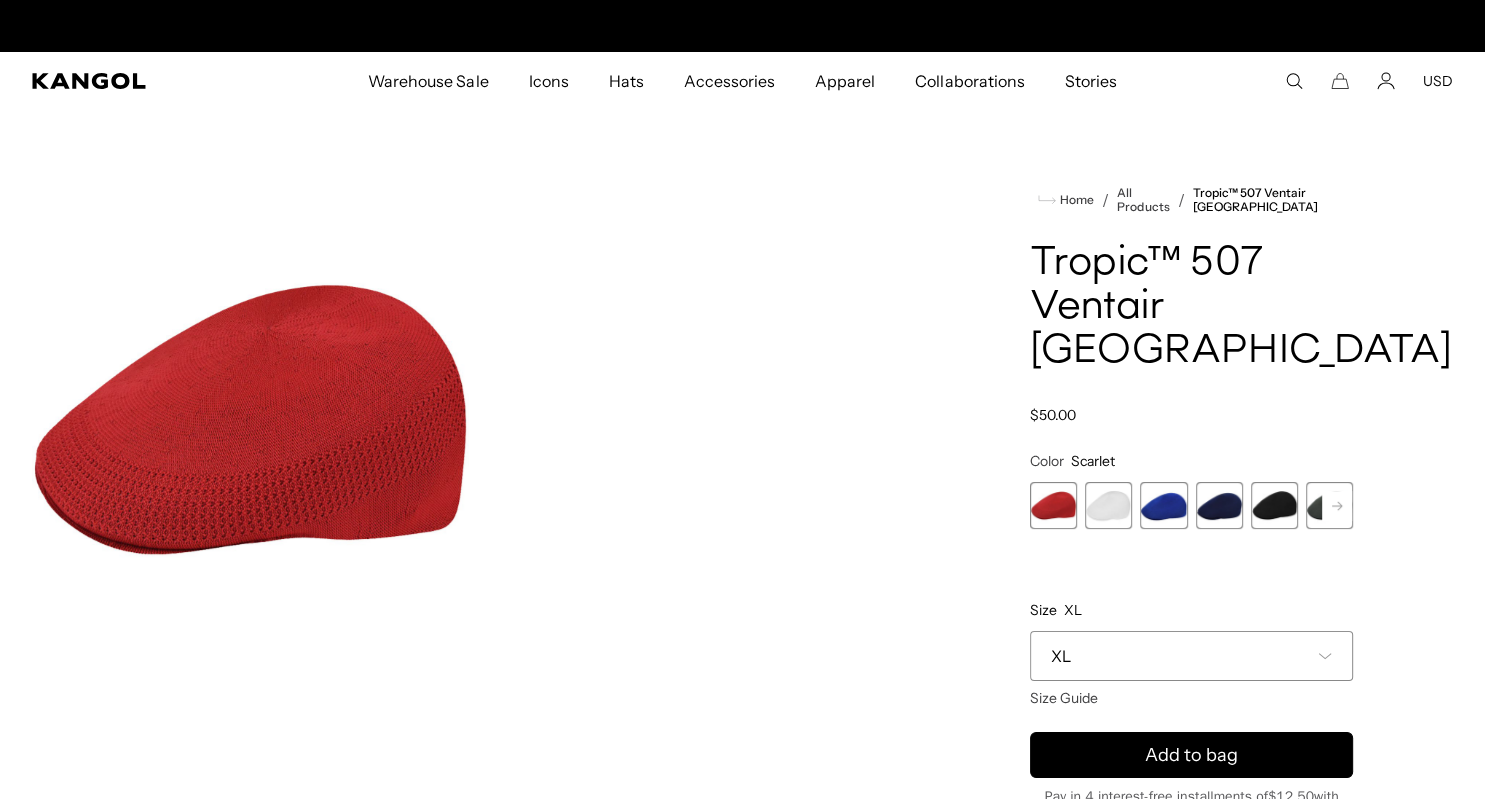 scroll, scrollTop: 0, scrollLeft: 0, axis: both 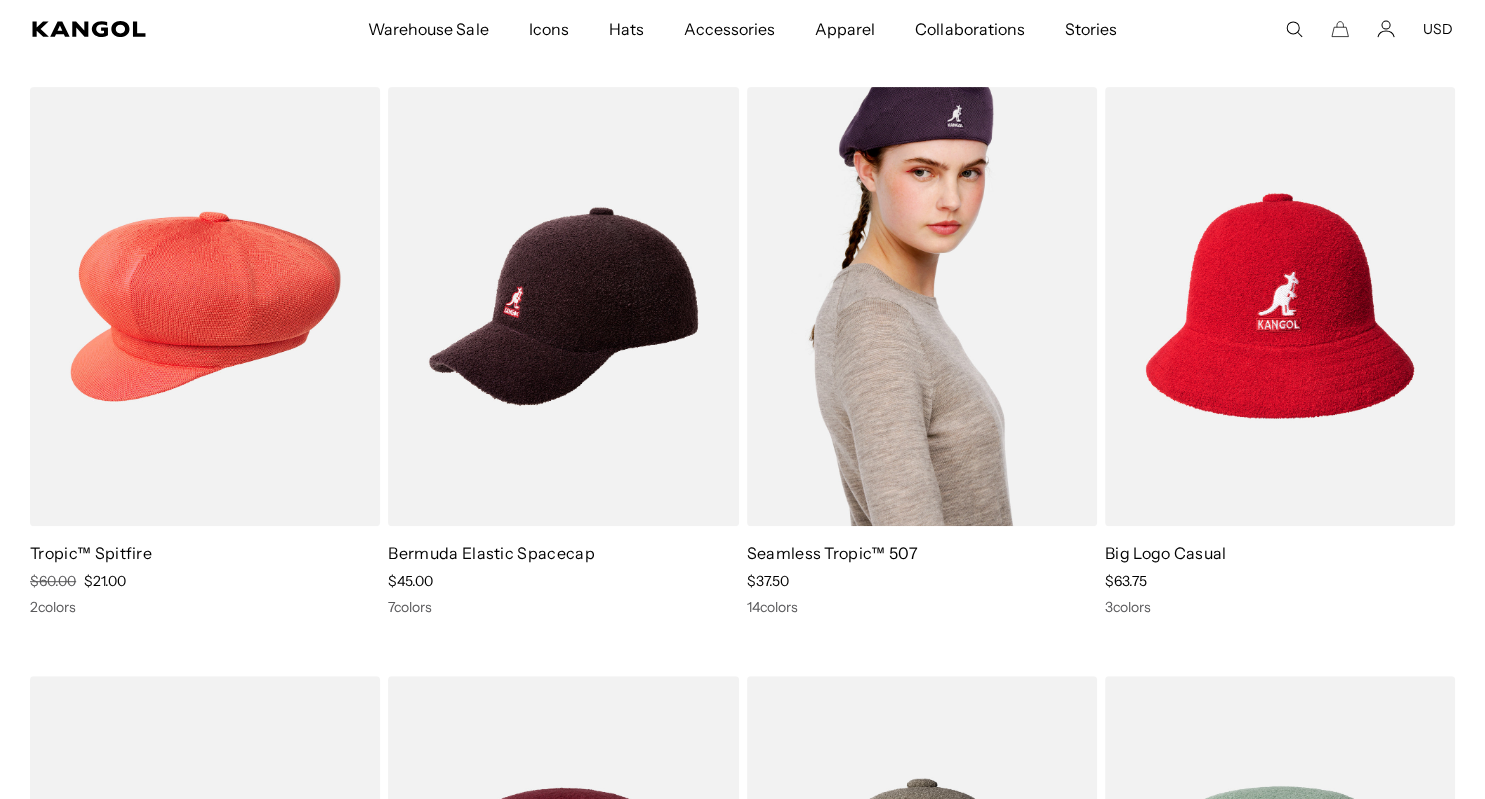 click at bounding box center (922, 307) 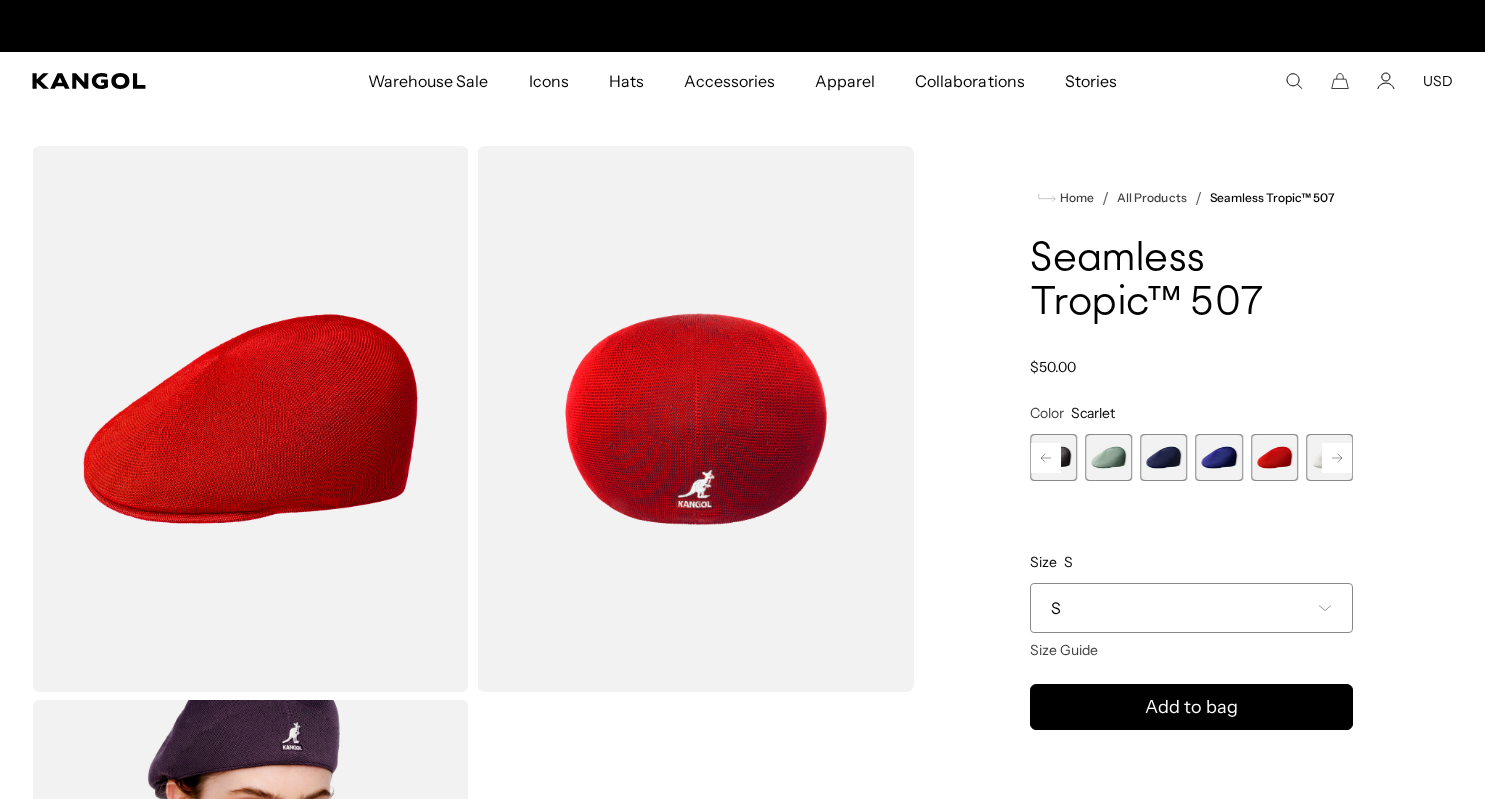 scroll, scrollTop: 0, scrollLeft: 0, axis: both 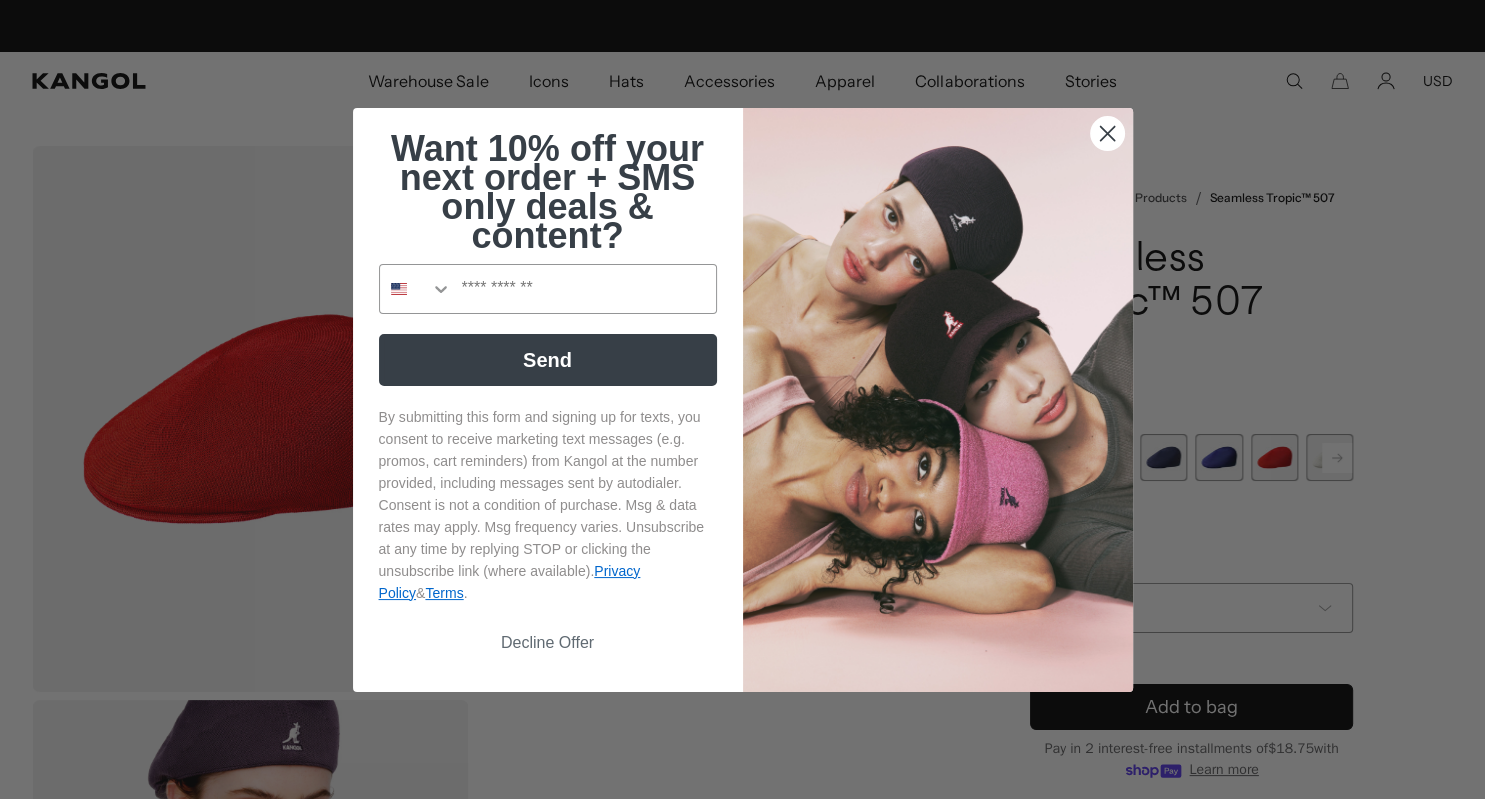 click 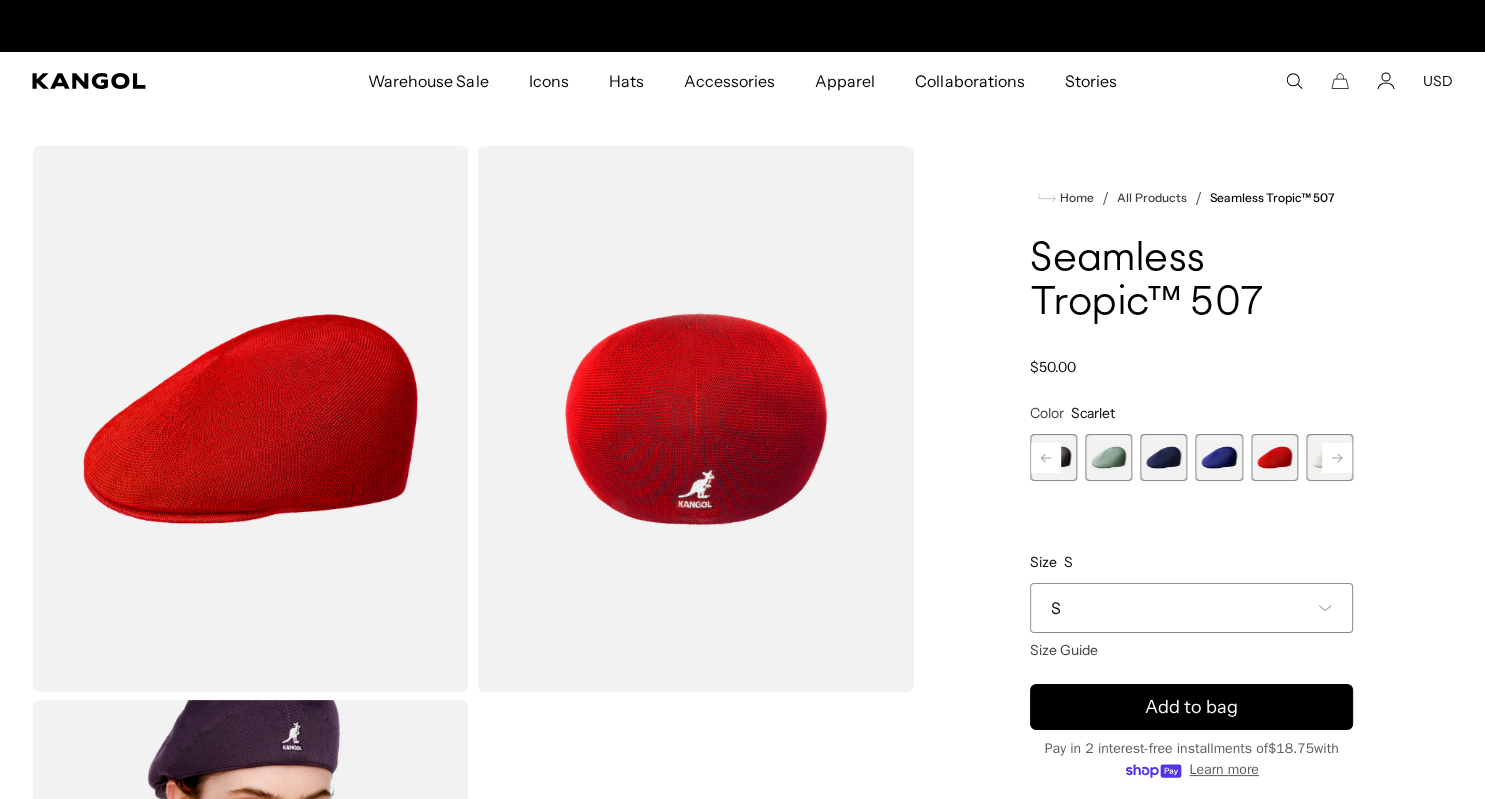 scroll, scrollTop: 0, scrollLeft: 0, axis: both 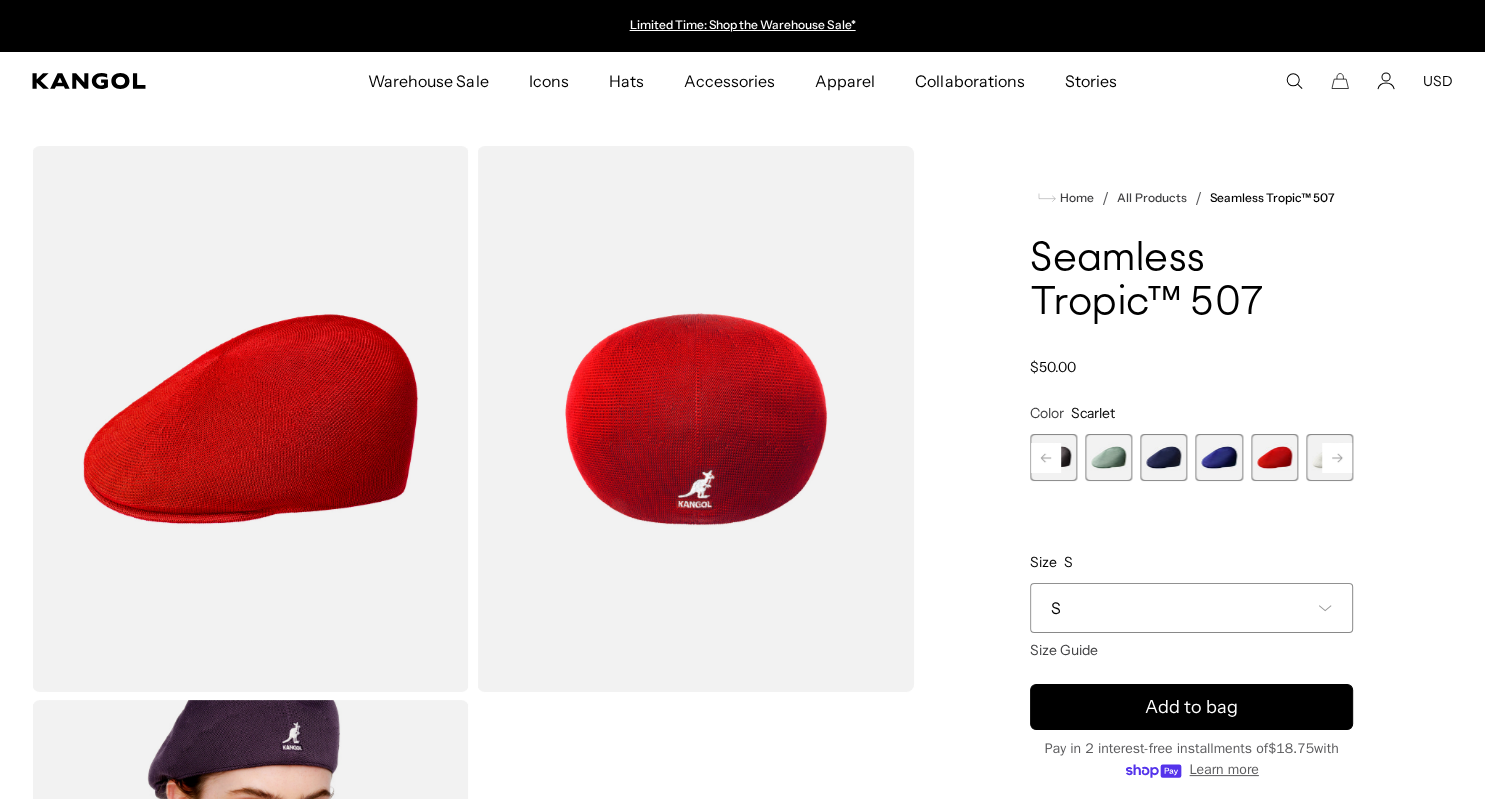 click 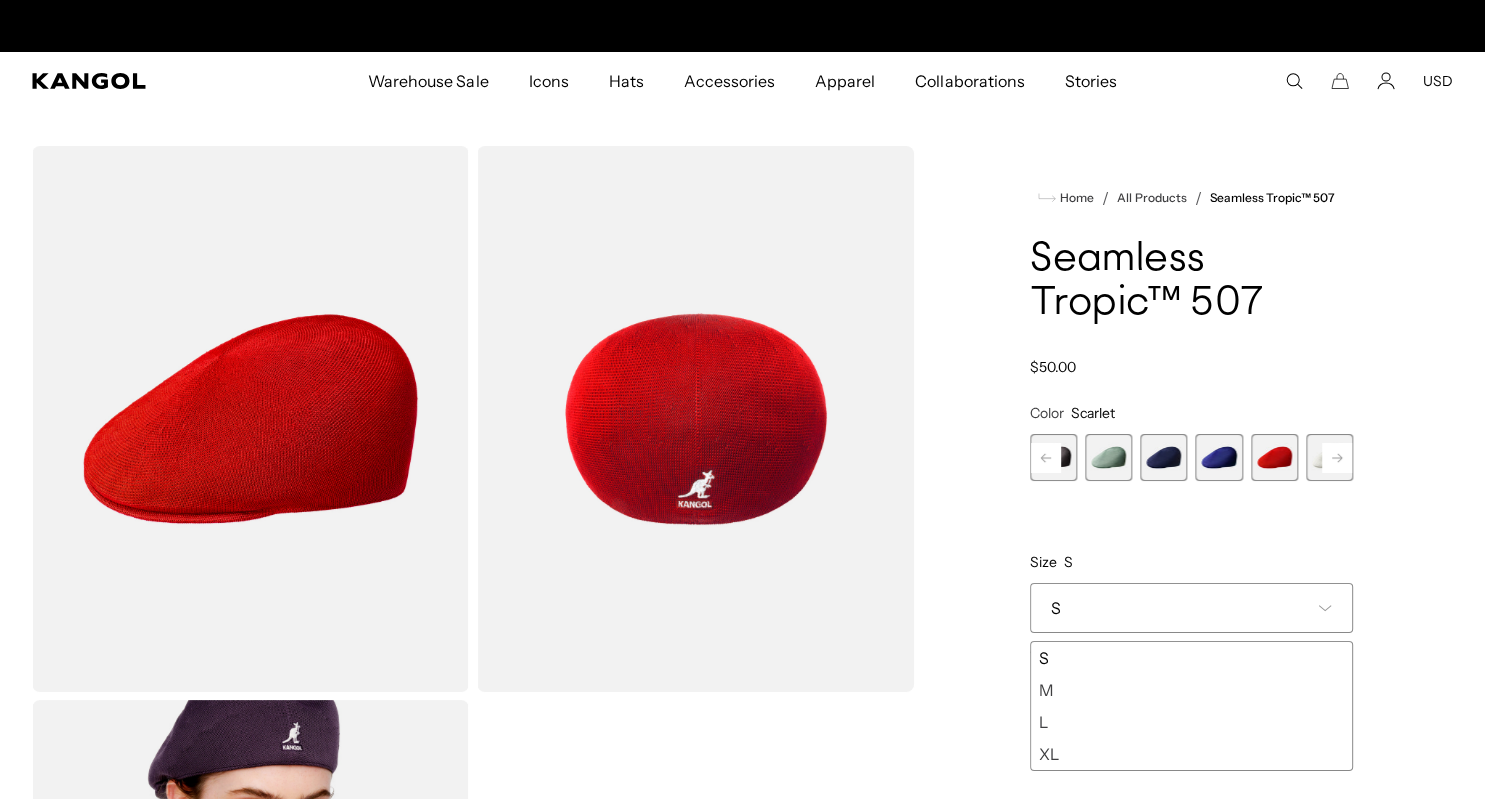 scroll, scrollTop: 0, scrollLeft: 412, axis: horizontal 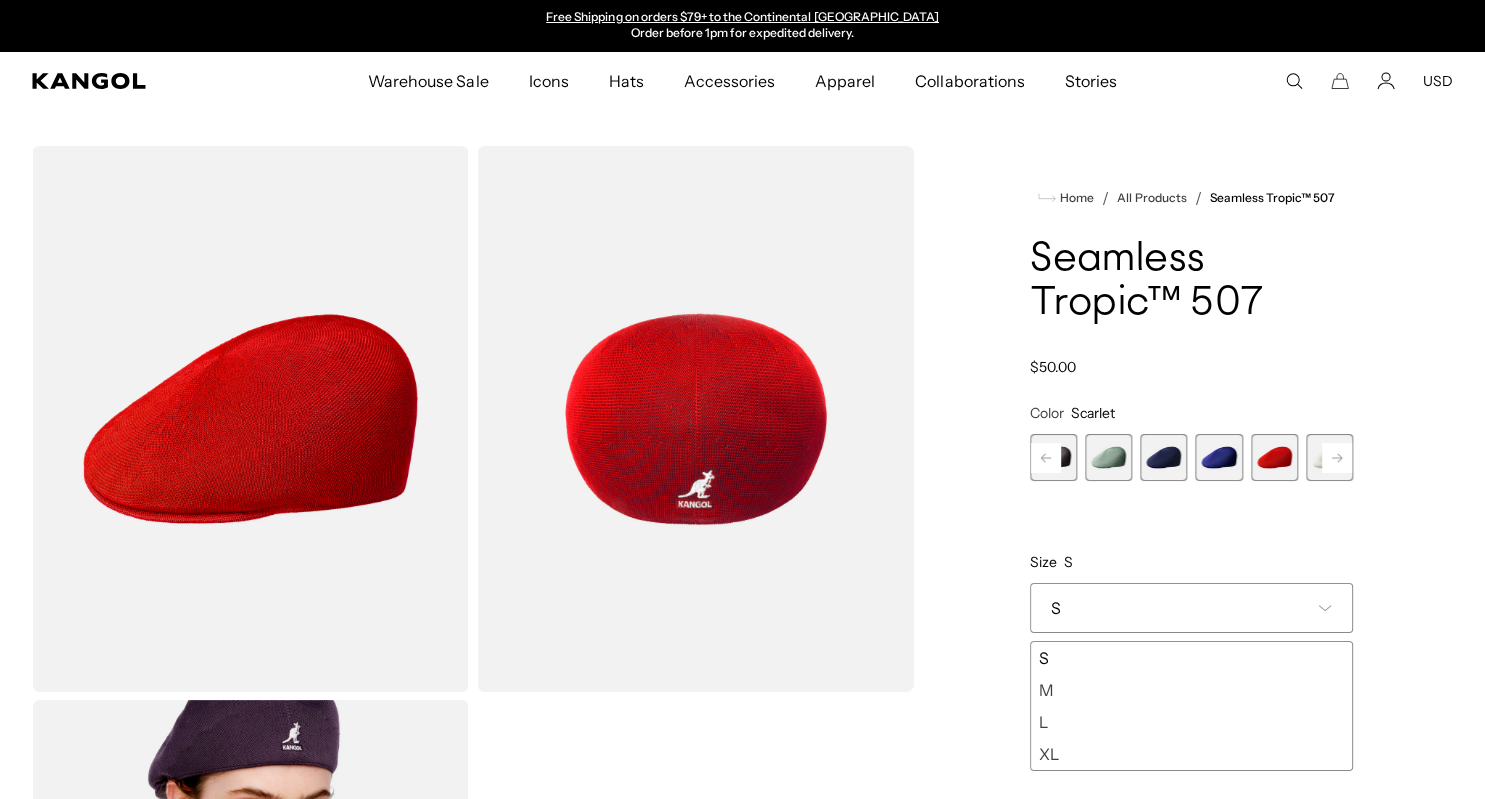 click on "XL" at bounding box center (1191, 754) 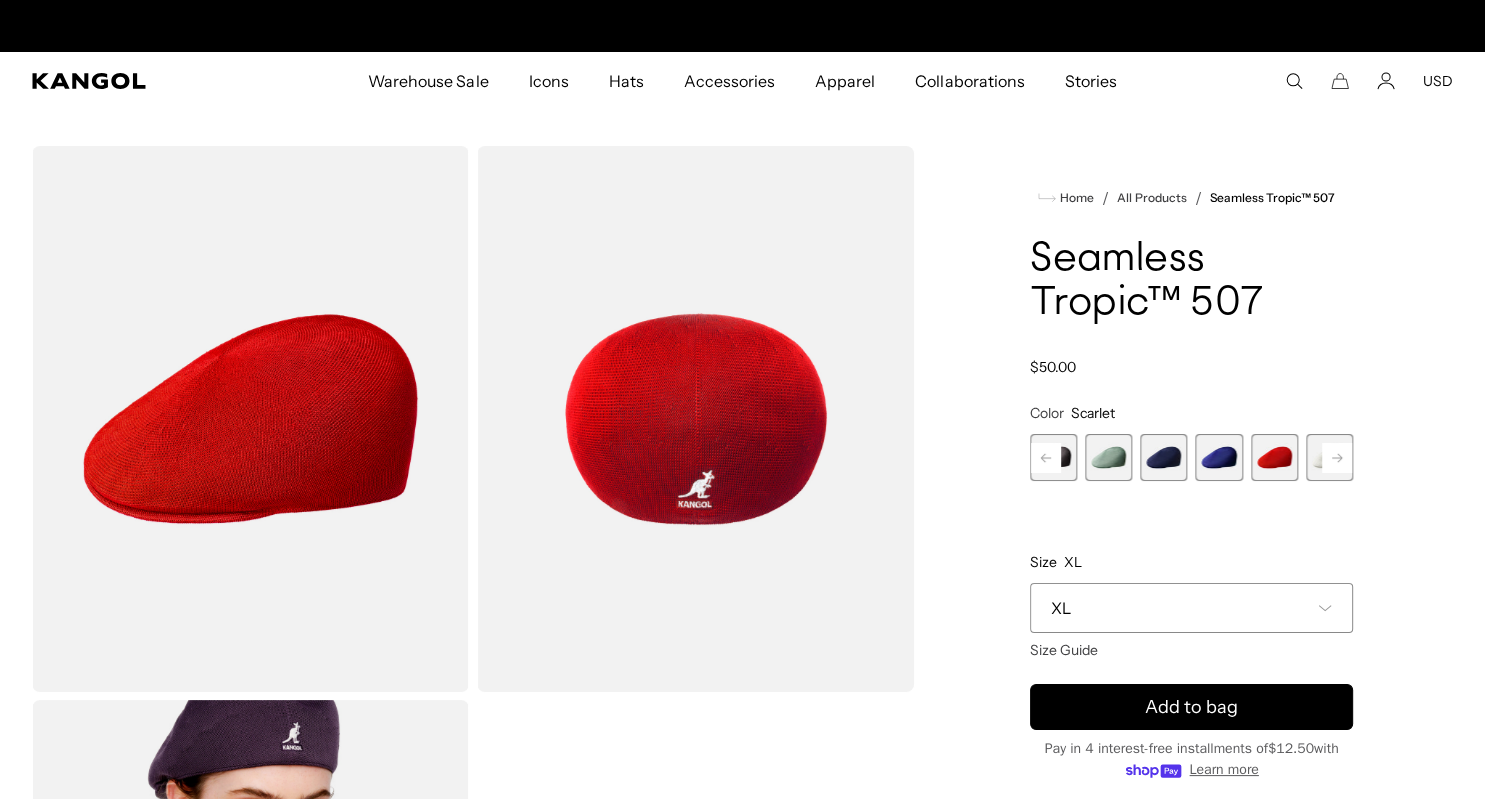scroll, scrollTop: 0, scrollLeft: 0, axis: both 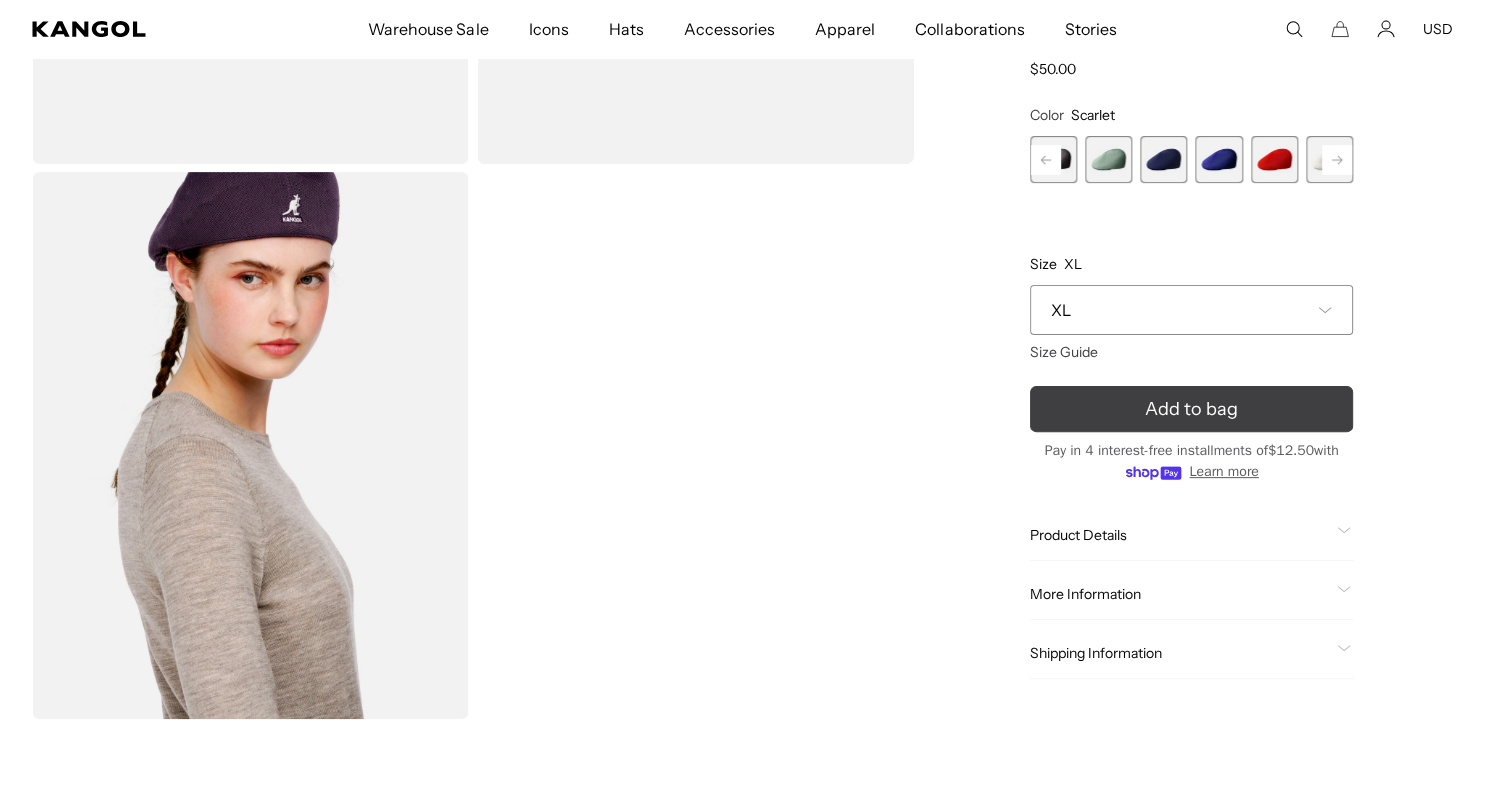 click 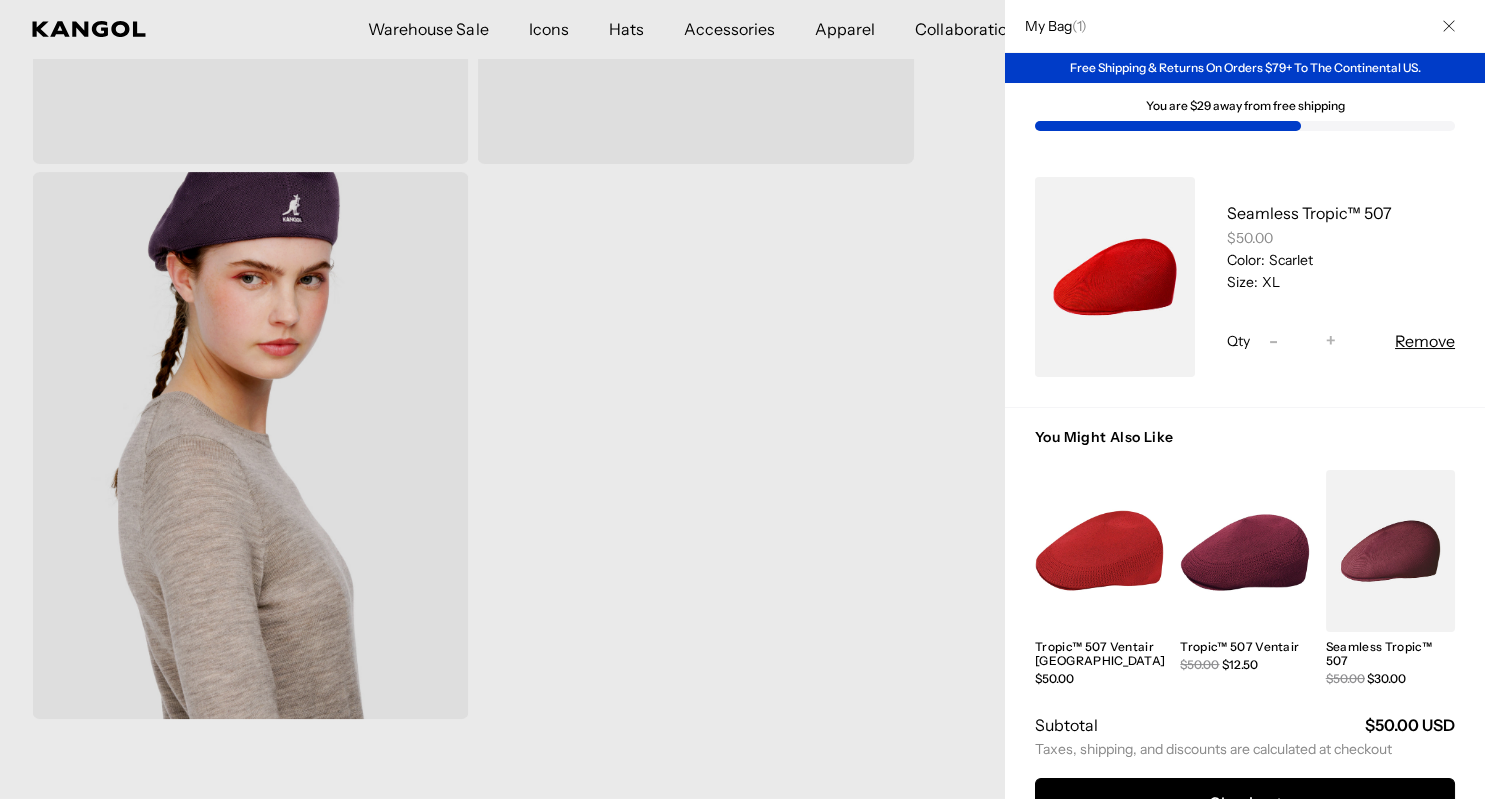 scroll, scrollTop: 0, scrollLeft: 412, axis: horizontal 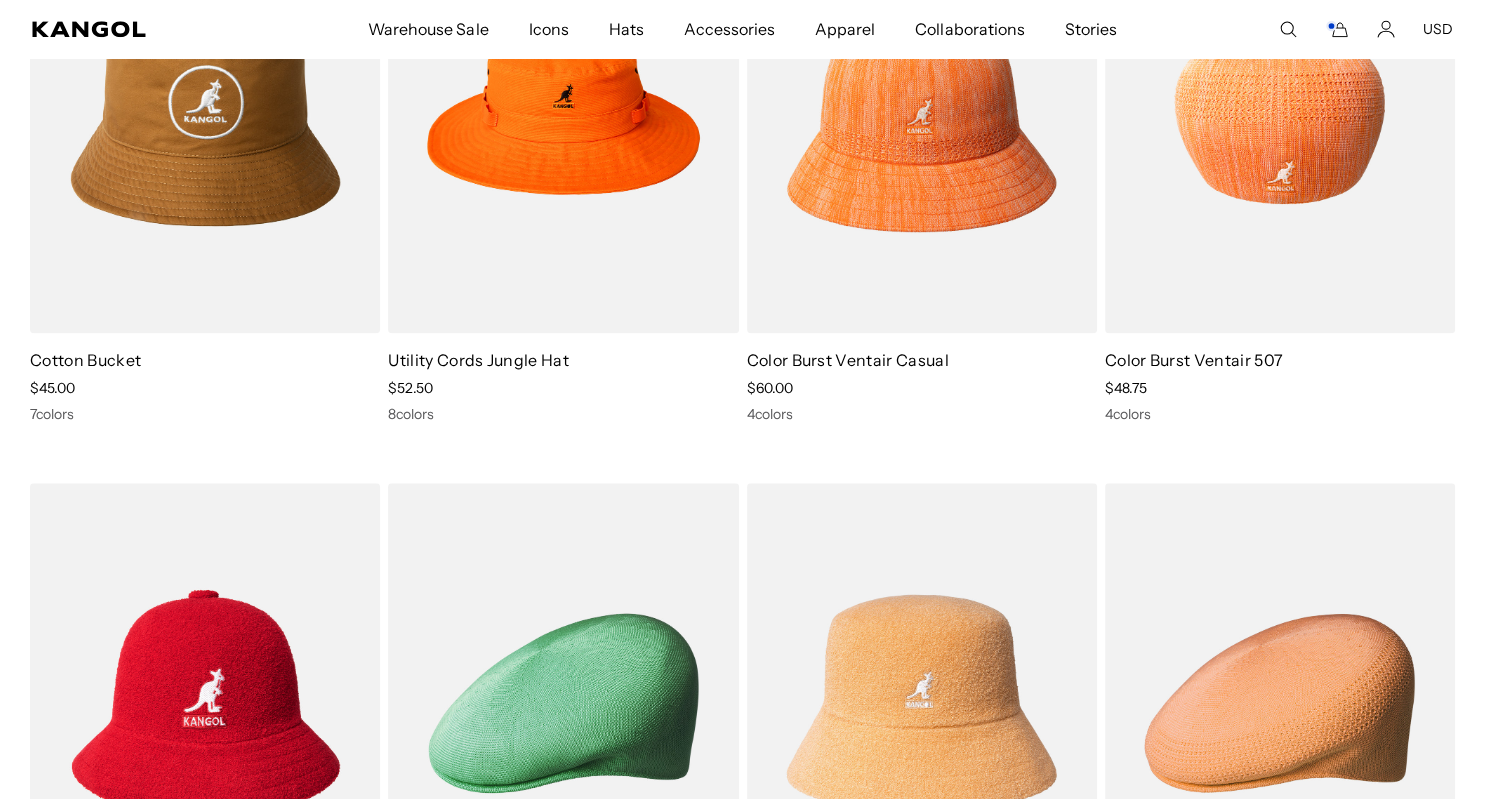 click at bounding box center (1280, 113) 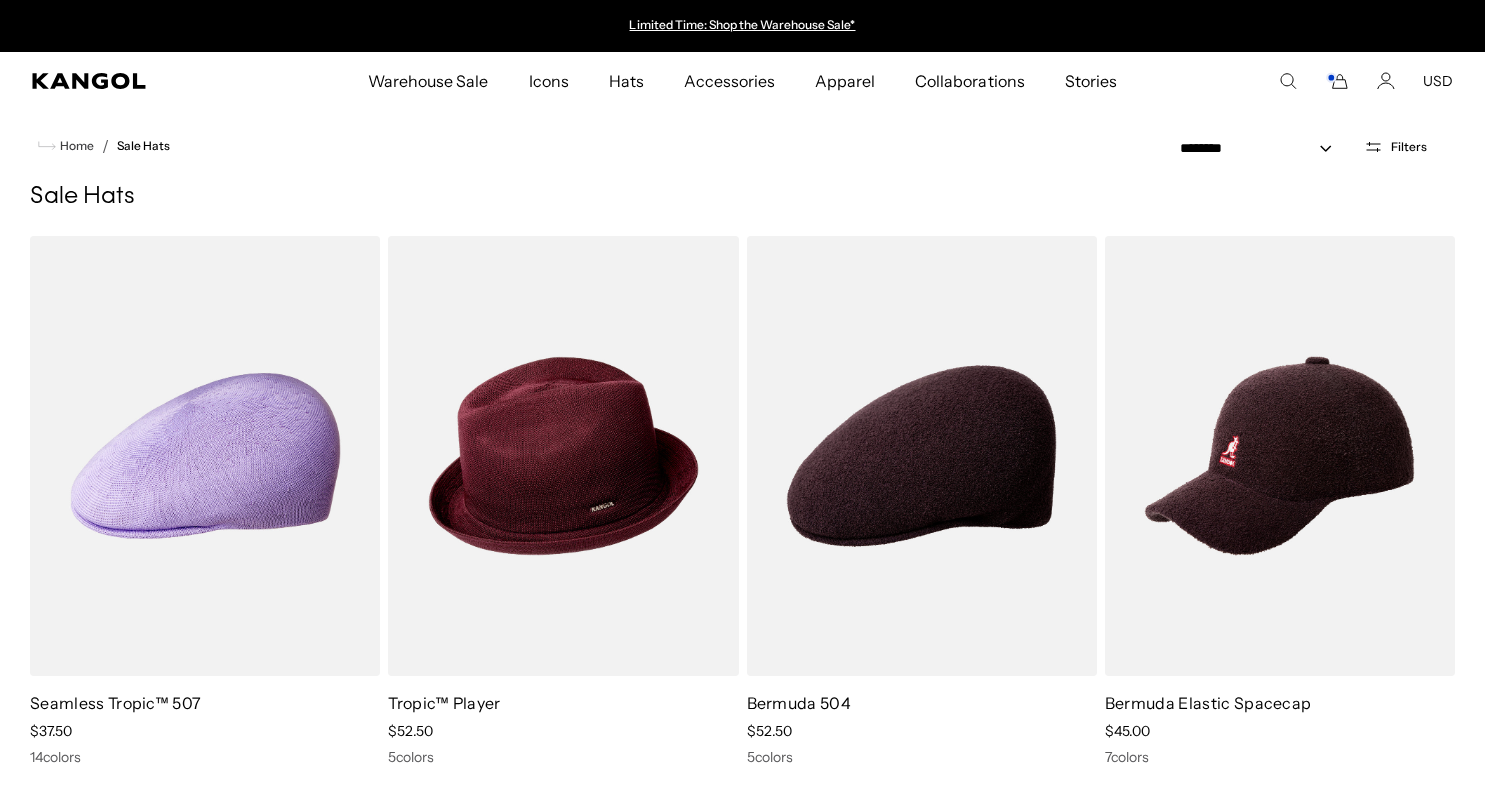scroll, scrollTop: 2112, scrollLeft: 0, axis: vertical 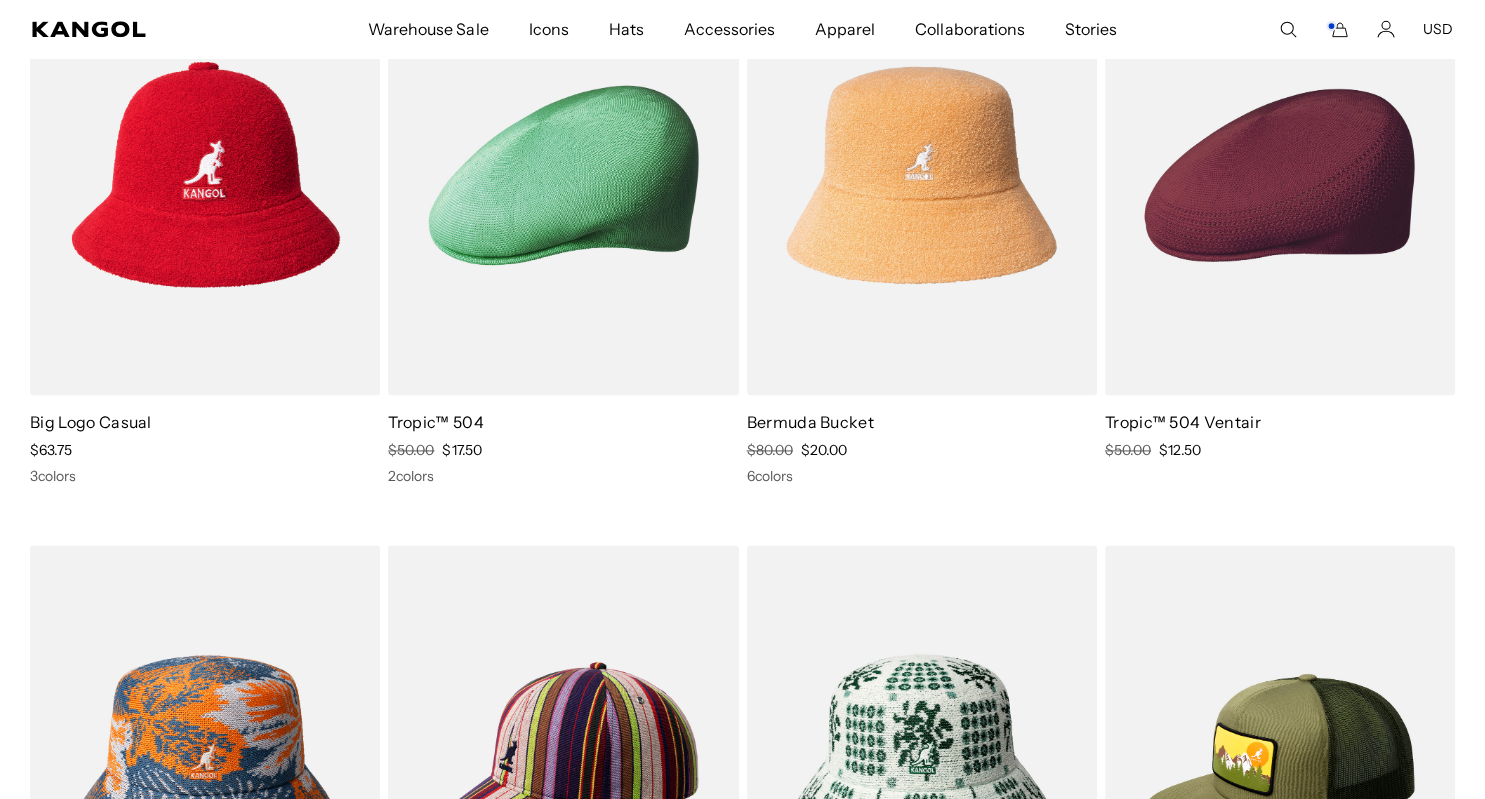 click at bounding box center (1280, 175) 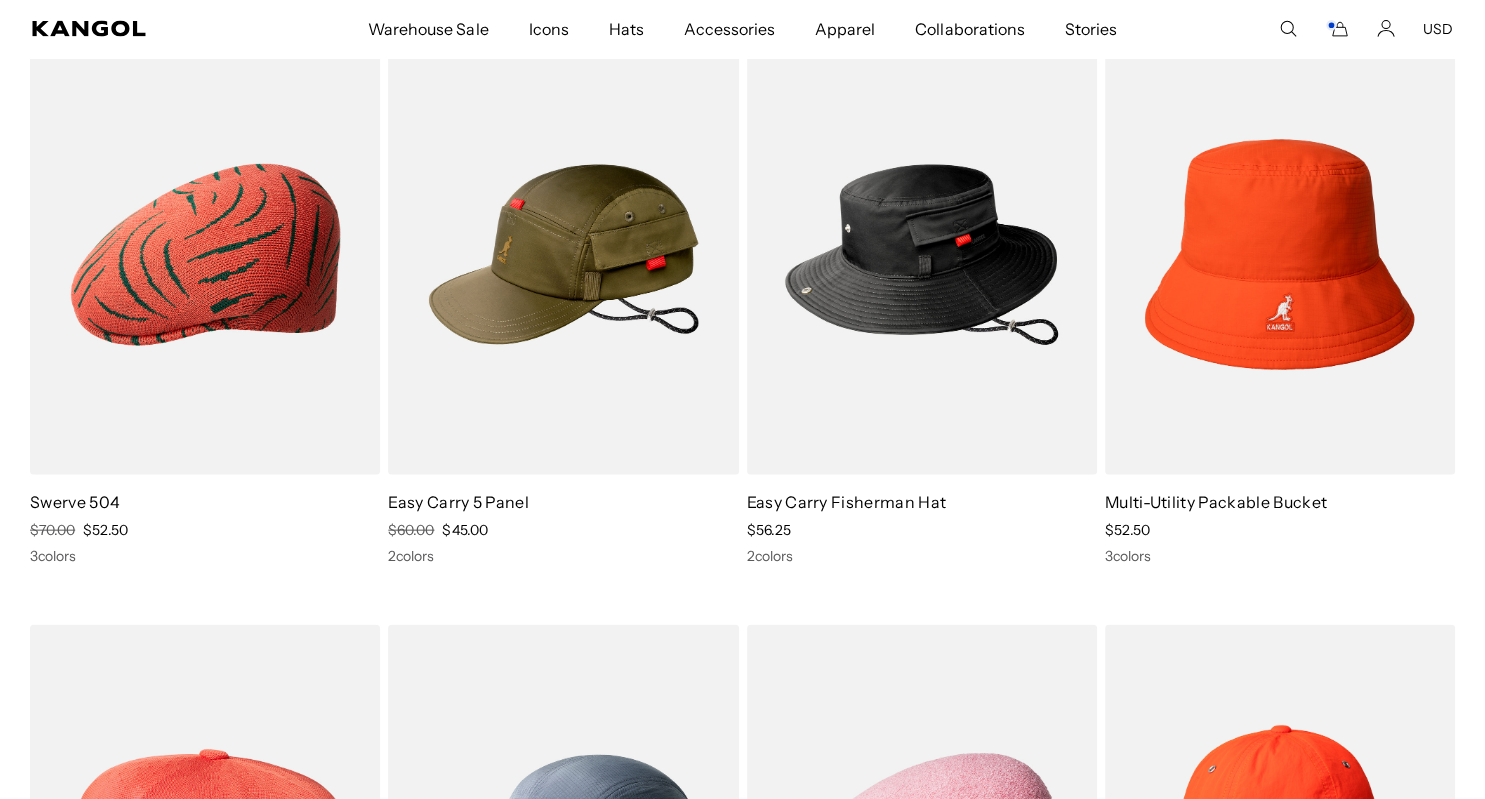 scroll, scrollTop: 4330, scrollLeft: 0, axis: vertical 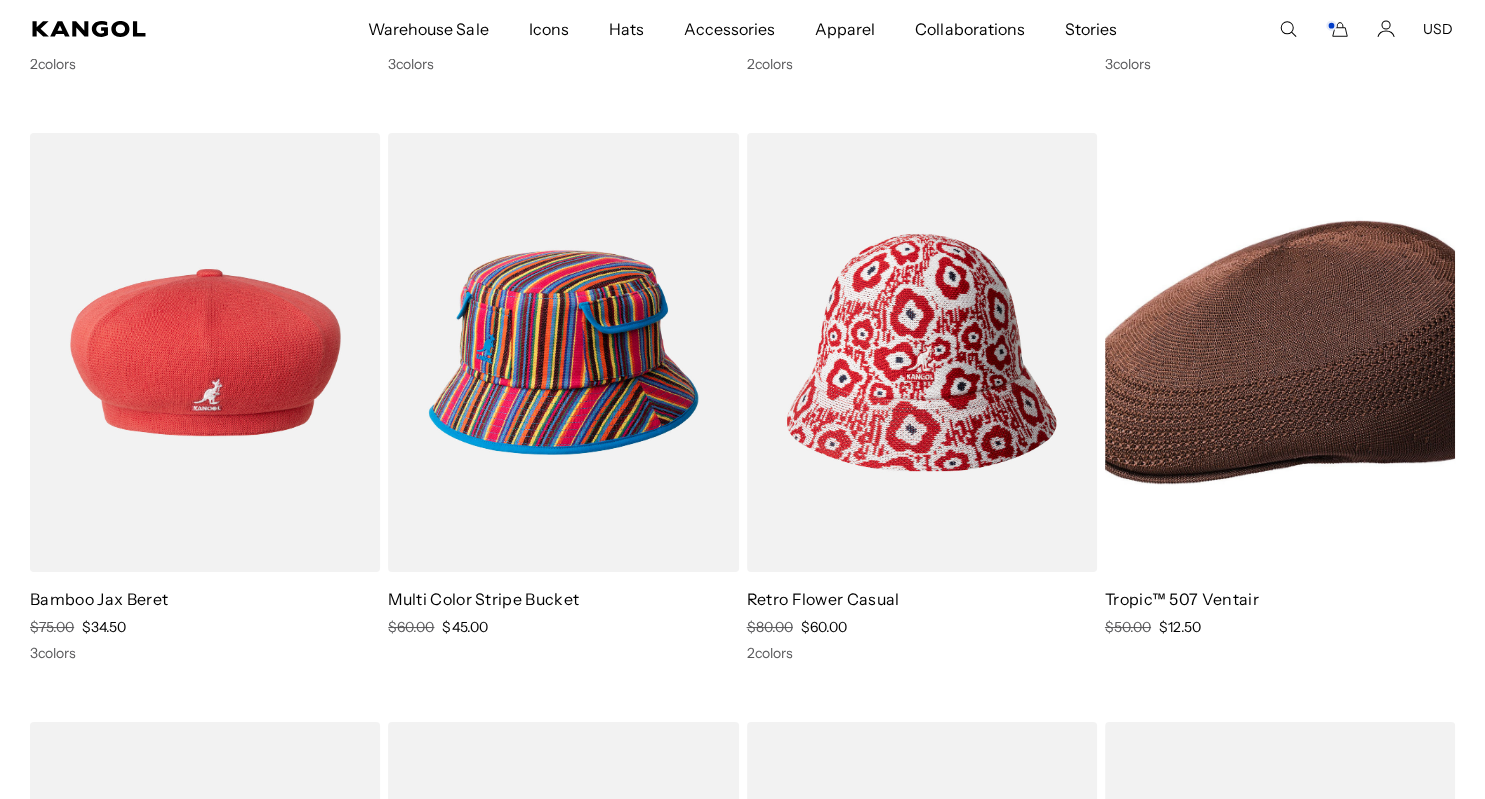 click at bounding box center (1280, 353) 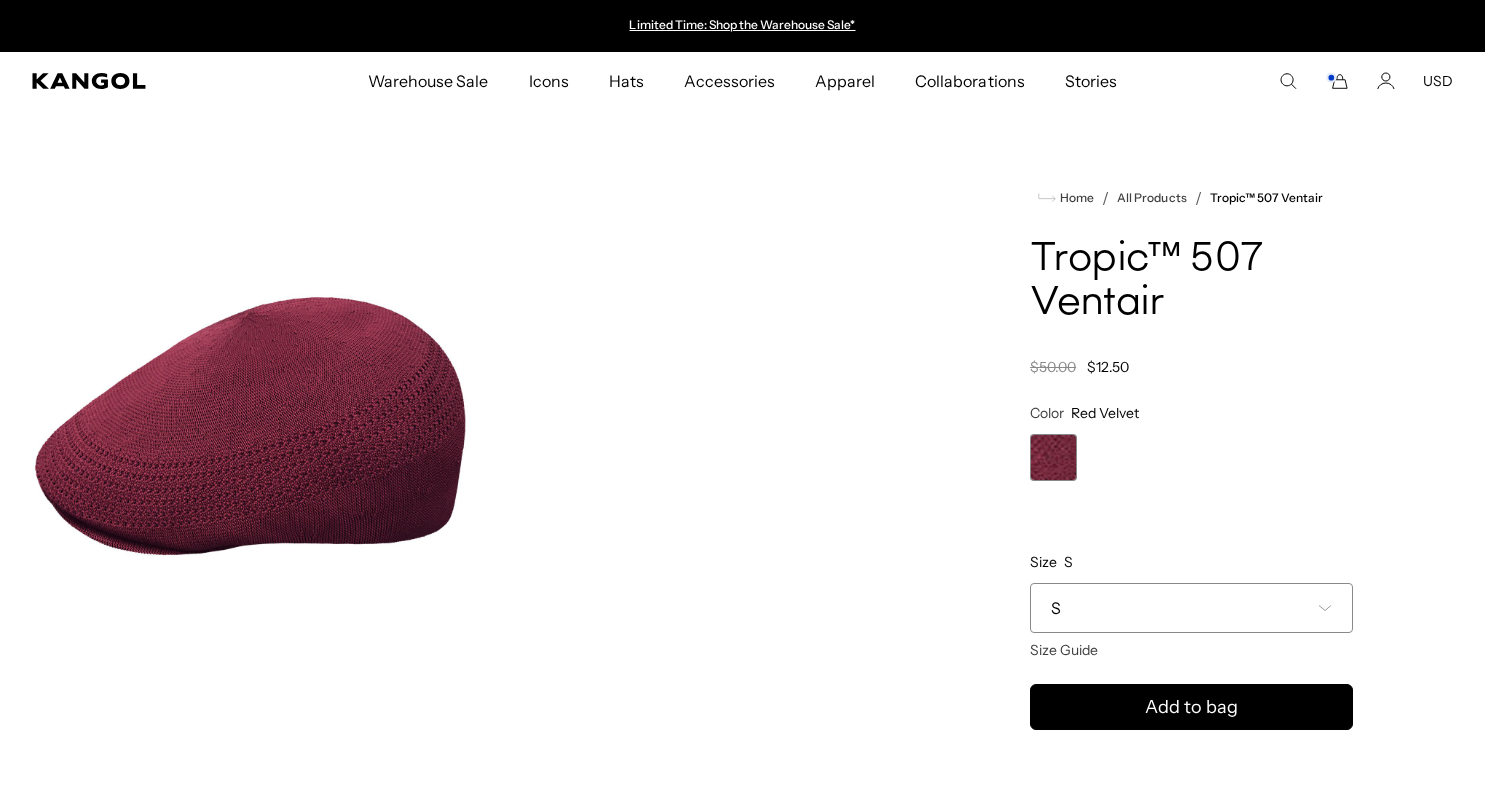 scroll, scrollTop: 0, scrollLeft: 0, axis: both 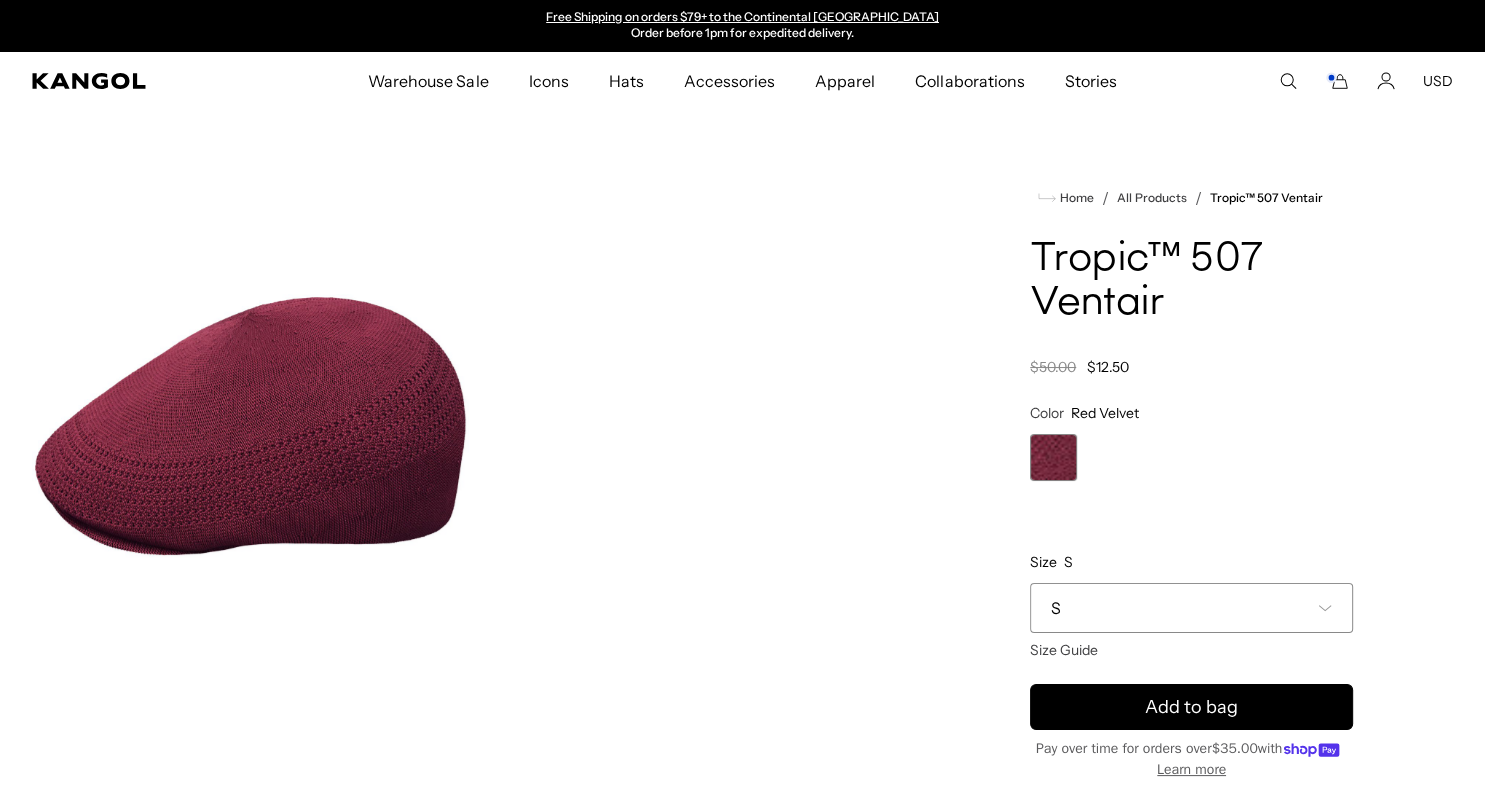 click on "S" at bounding box center (1191, 608) 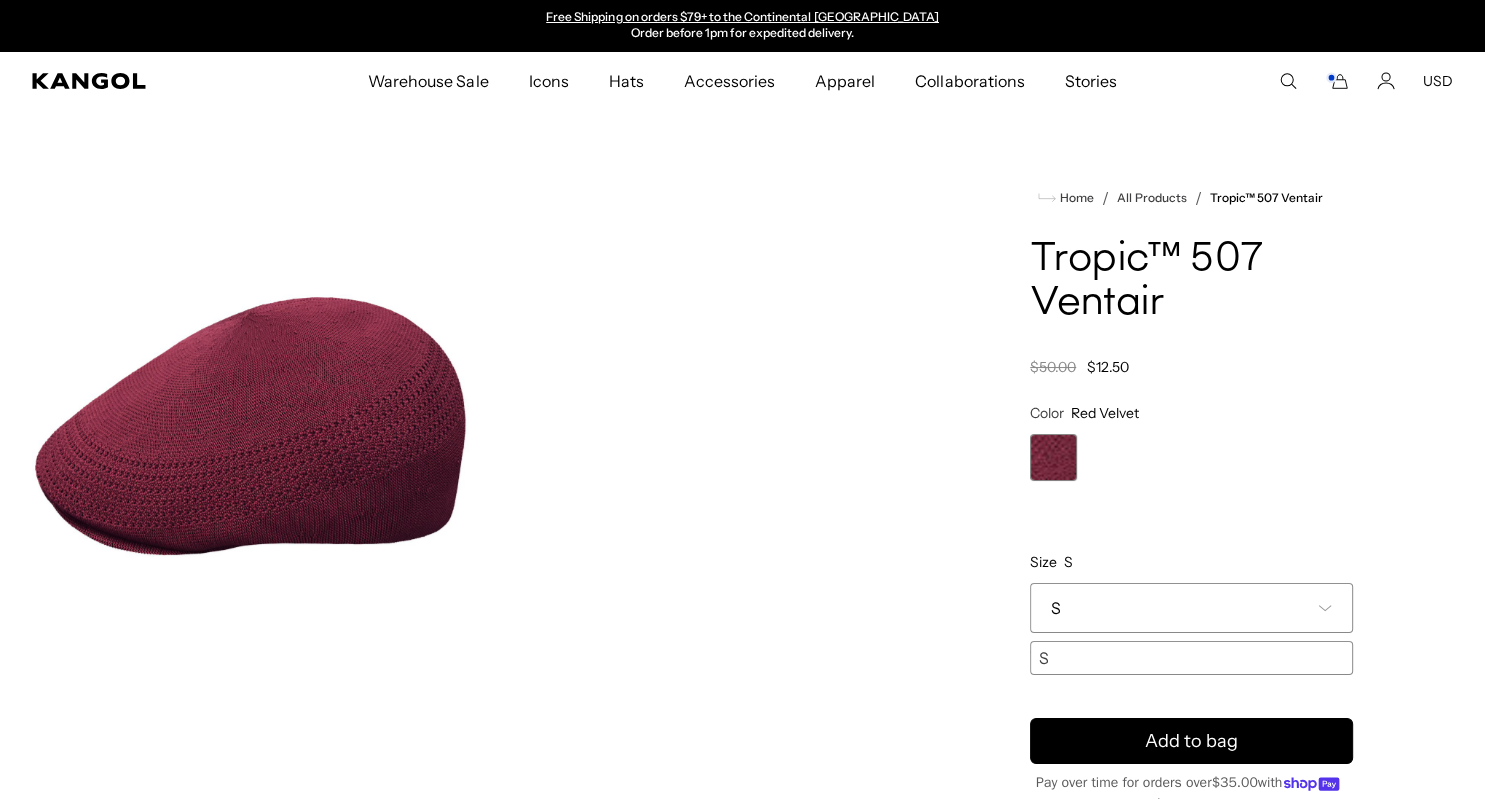 scroll, scrollTop: 0, scrollLeft: 0, axis: both 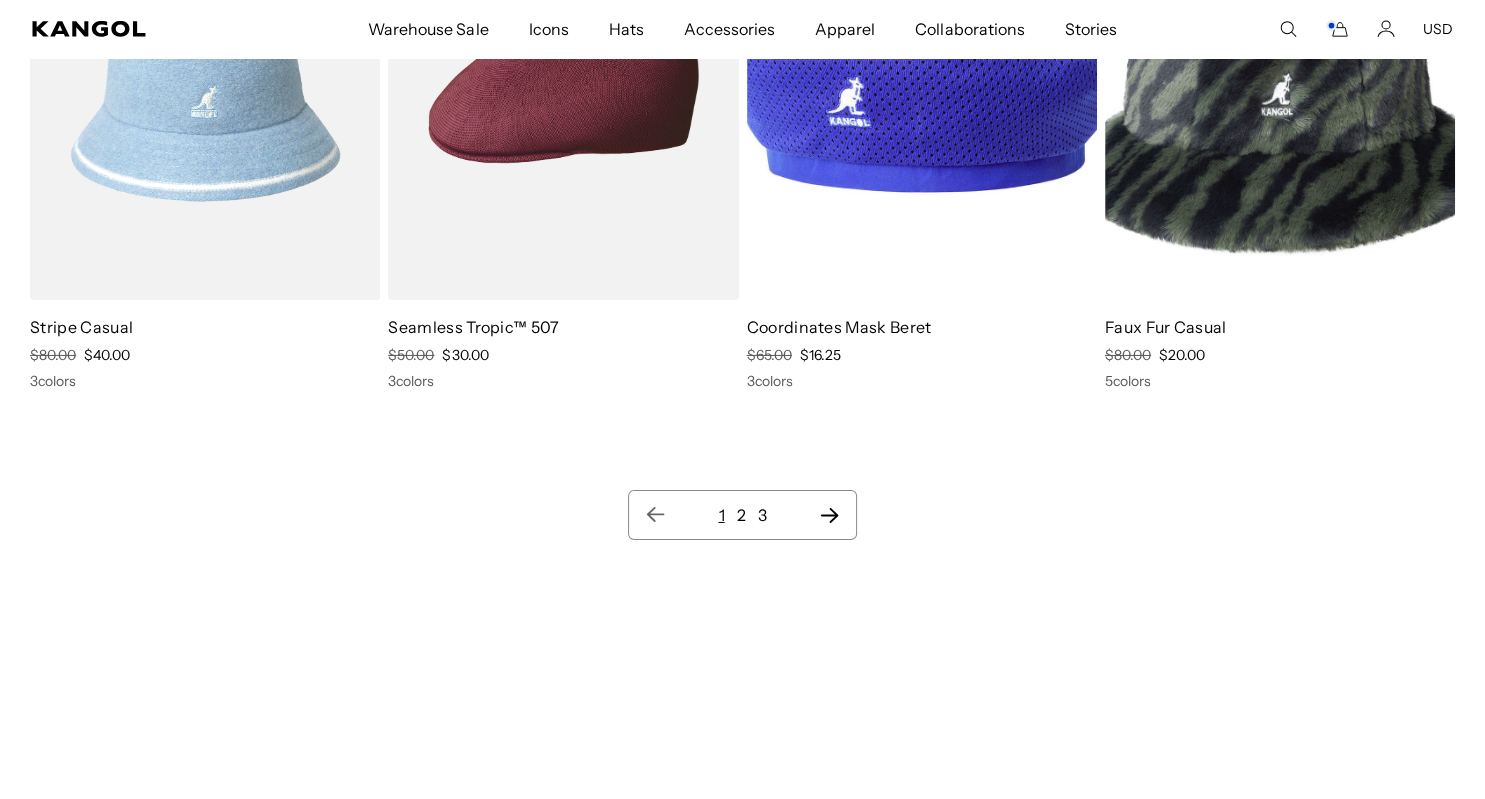 click 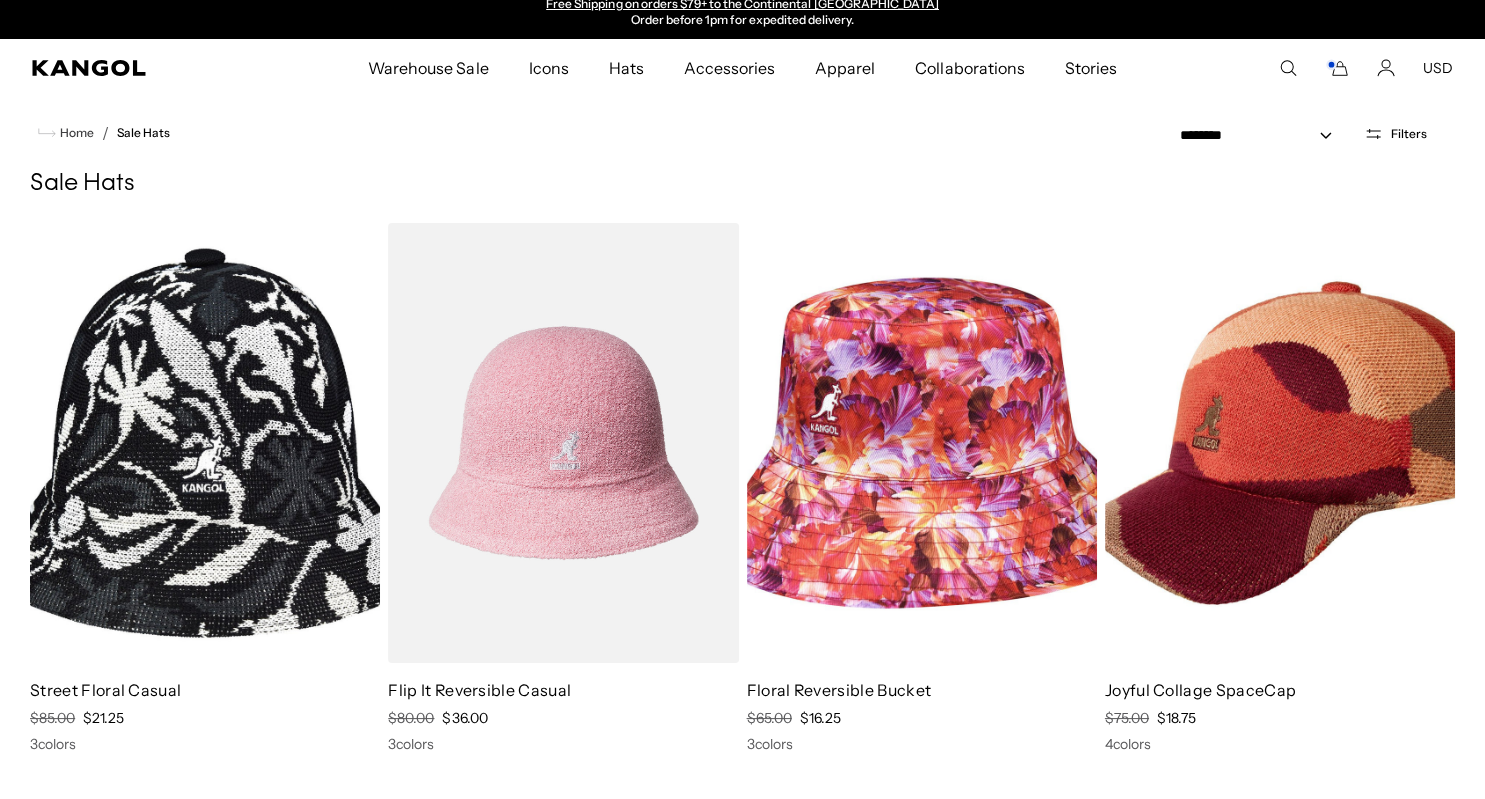 scroll, scrollTop: 0, scrollLeft: 0, axis: both 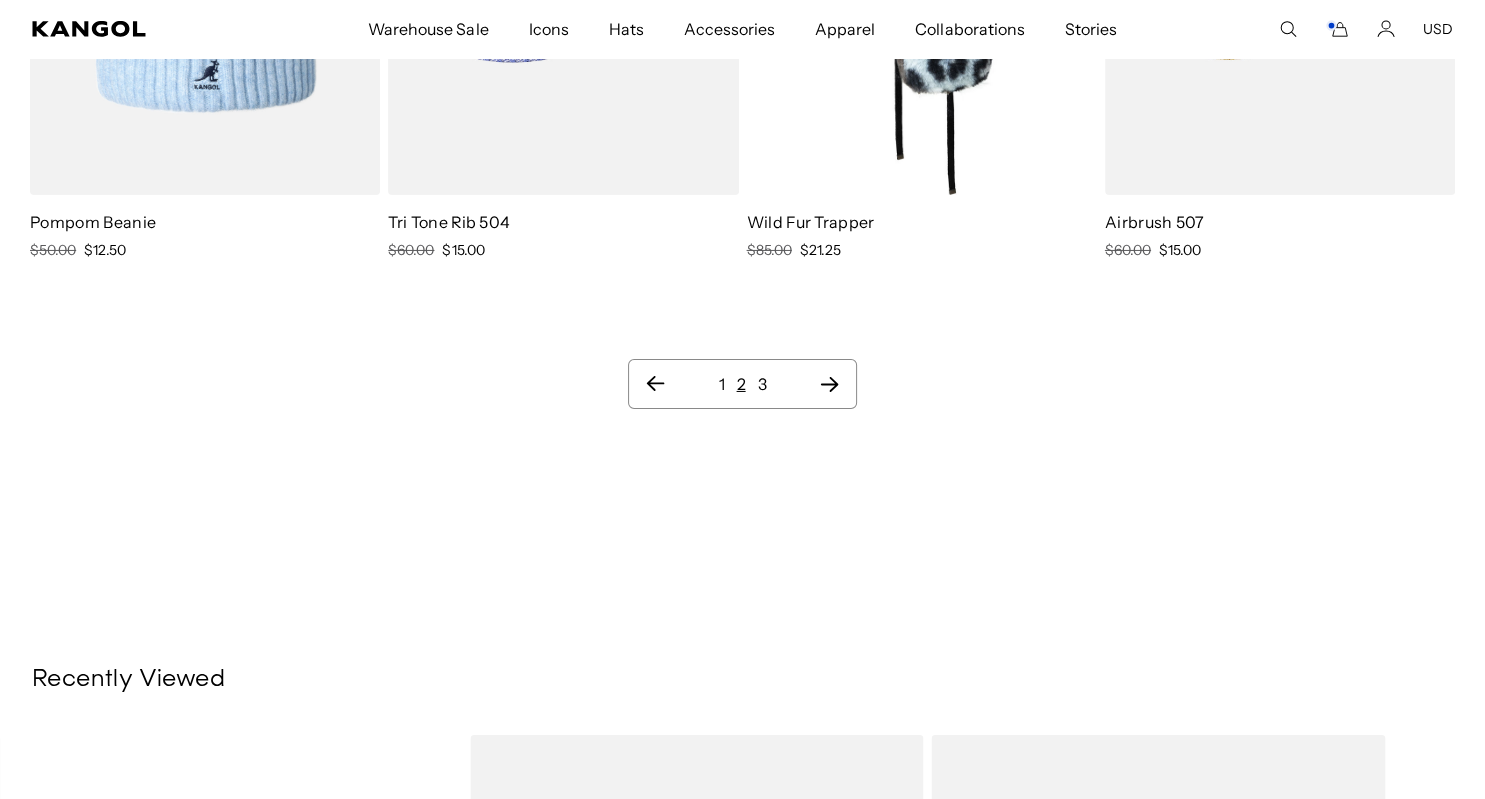 click 